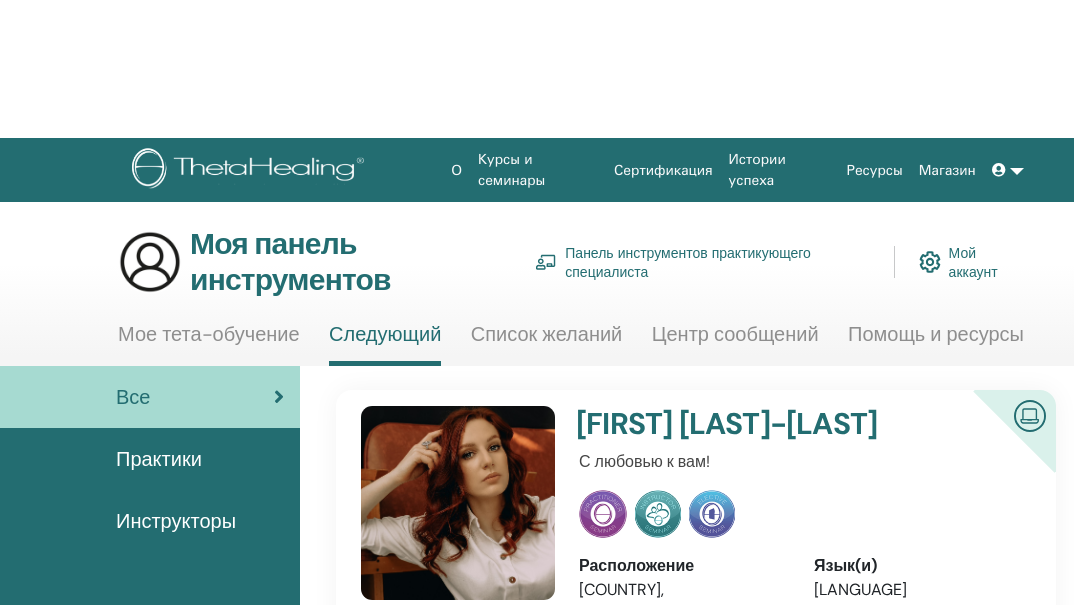 scroll, scrollTop: 0, scrollLeft: 0, axis: both 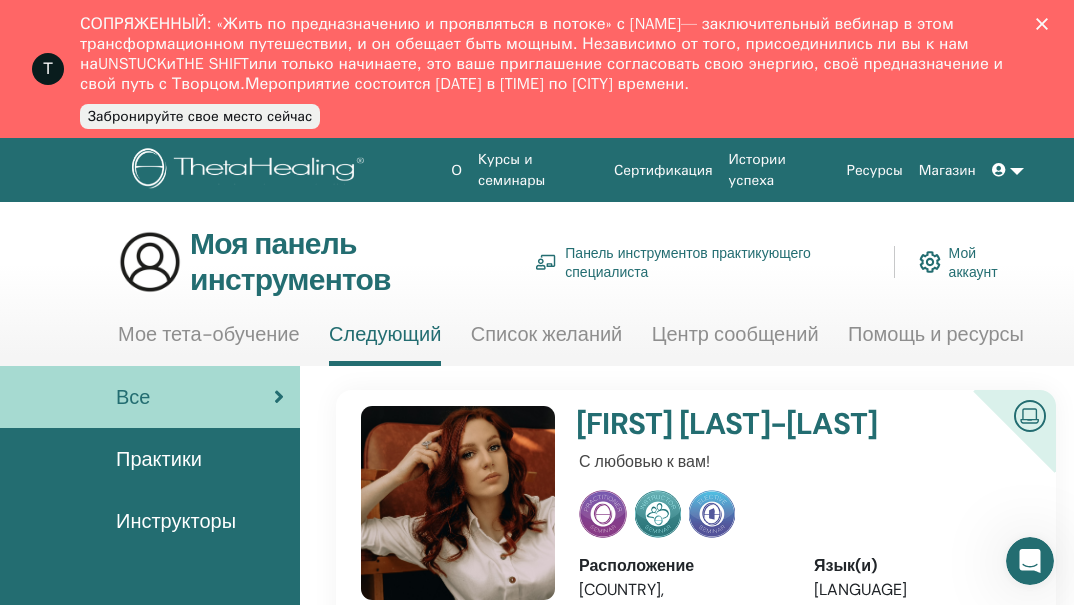 click 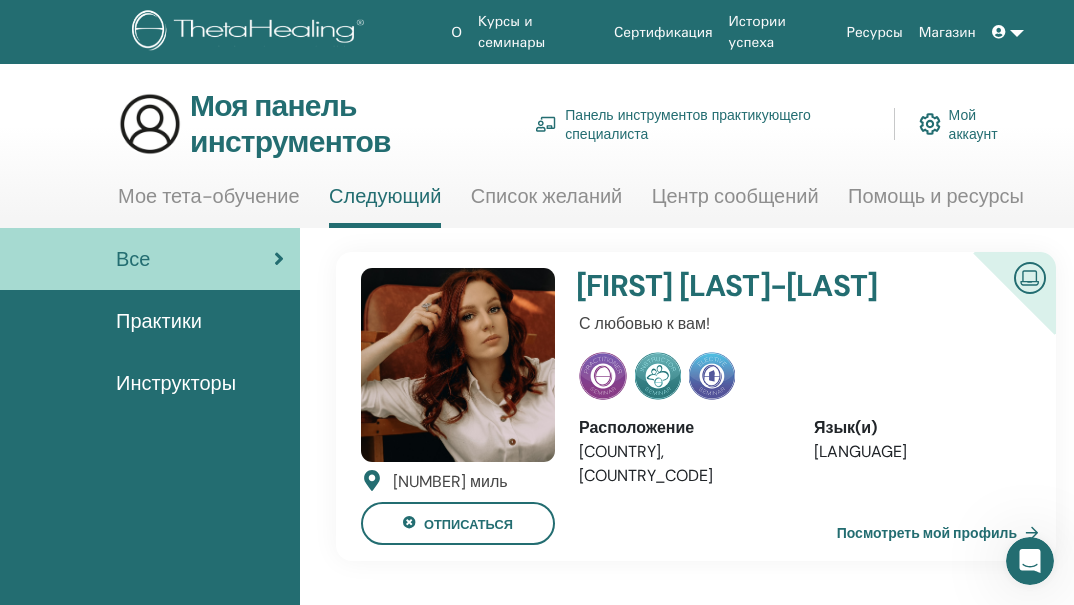 click on "Центр сообщений" at bounding box center (735, 196) 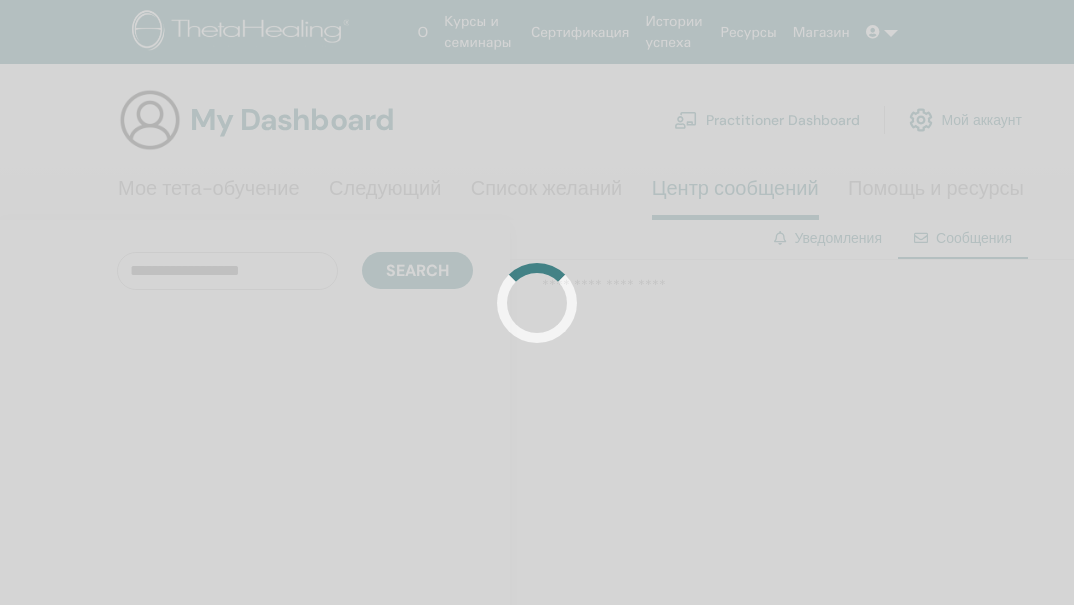 scroll, scrollTop: 0, scrollLeft: 0, axis: both 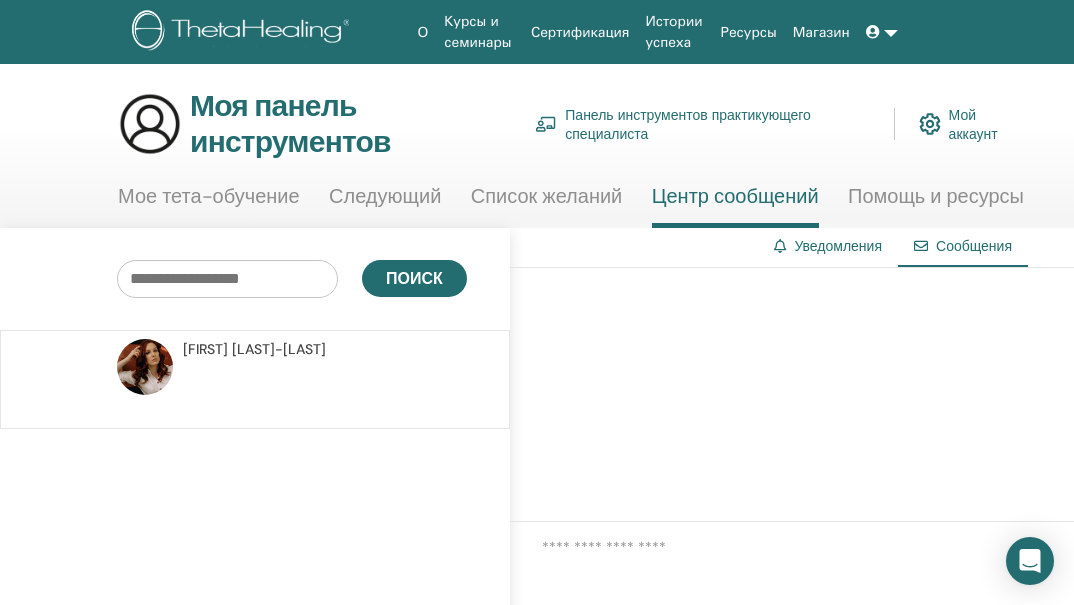 click on "Помощь и ресурсы" at bounding box center (936, 196) 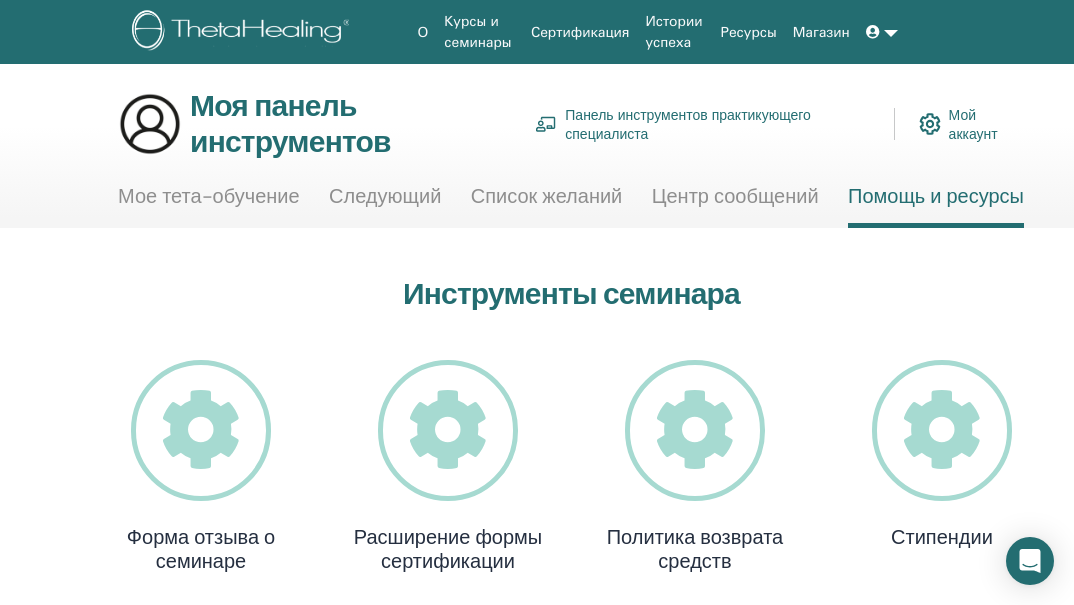 scroll, scrollTop: 100, scrollLeft: 0, axis: vertical 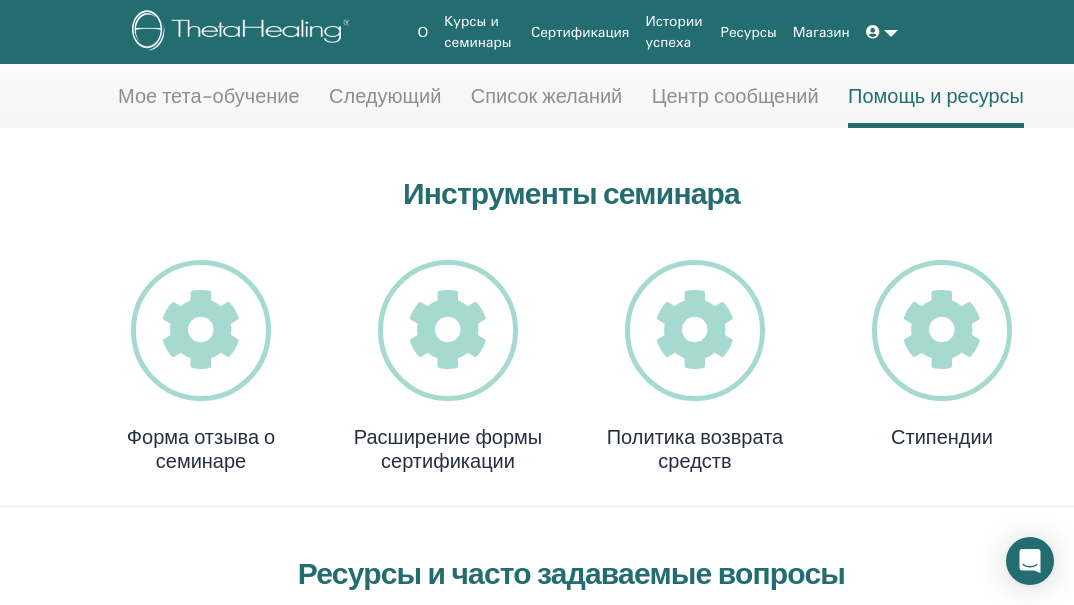 click at bounding box center (942, 330) 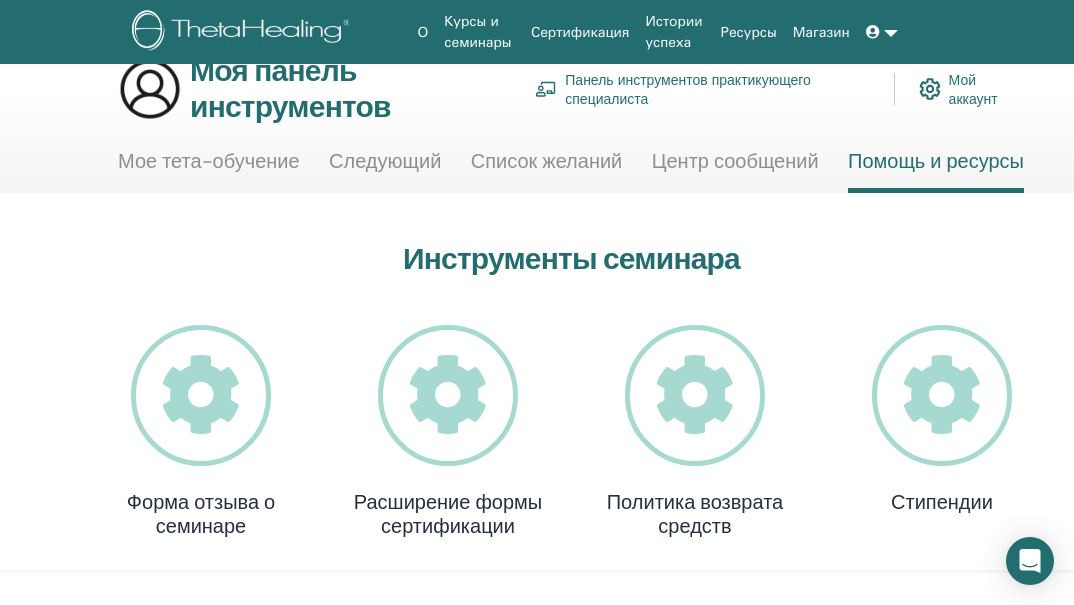 scroll, scrollTop: 0, scrollLeft: 0, axis: both 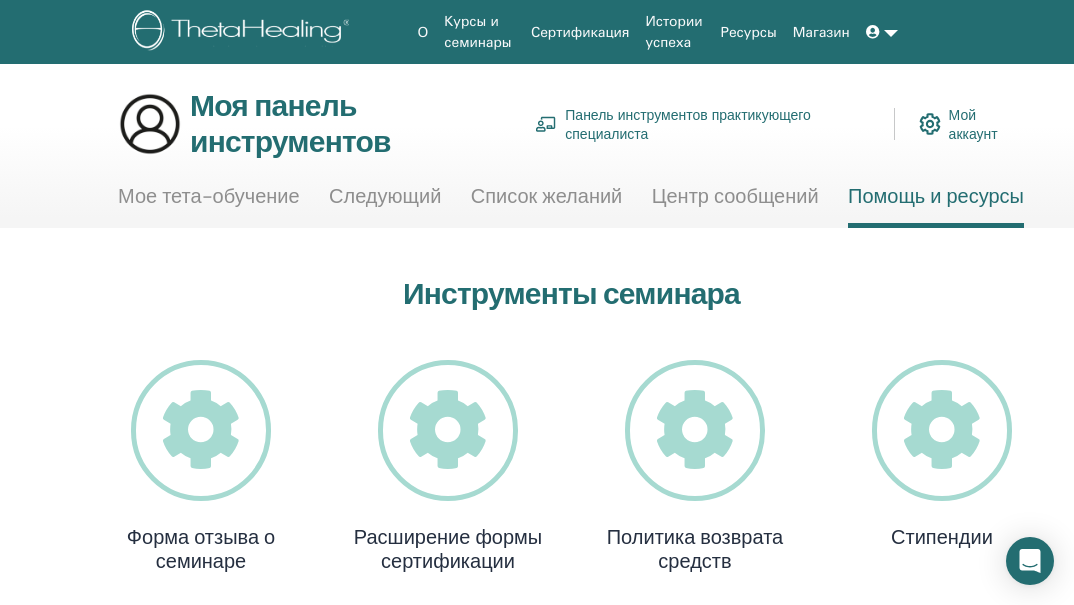 click on "Мое тета-обучение" at bounding box center (209, 196) 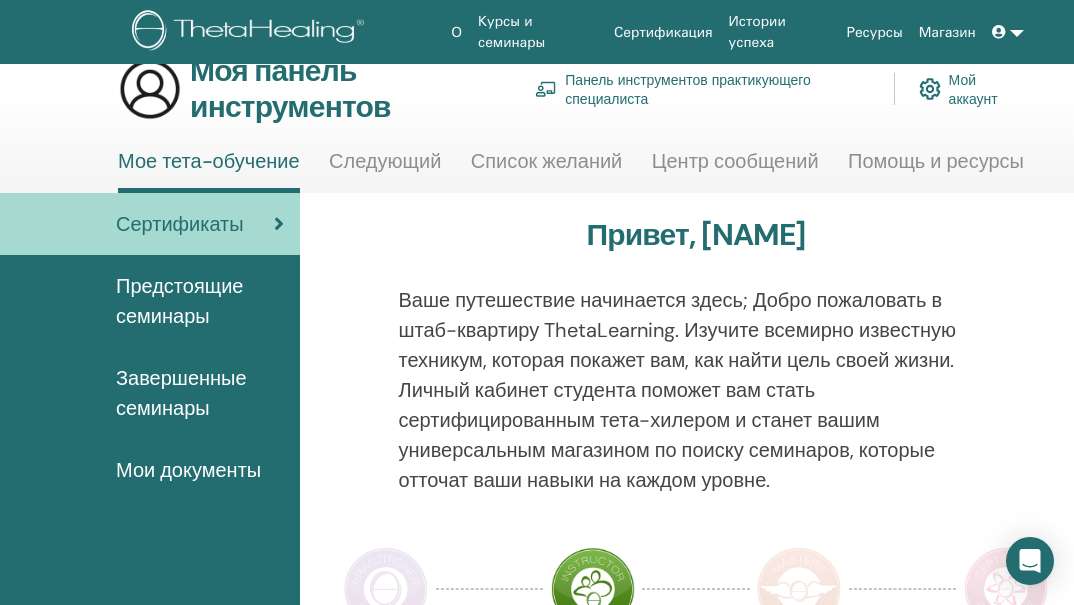scroll, scrollTop: 0, scrollLeft: 0, axis: both 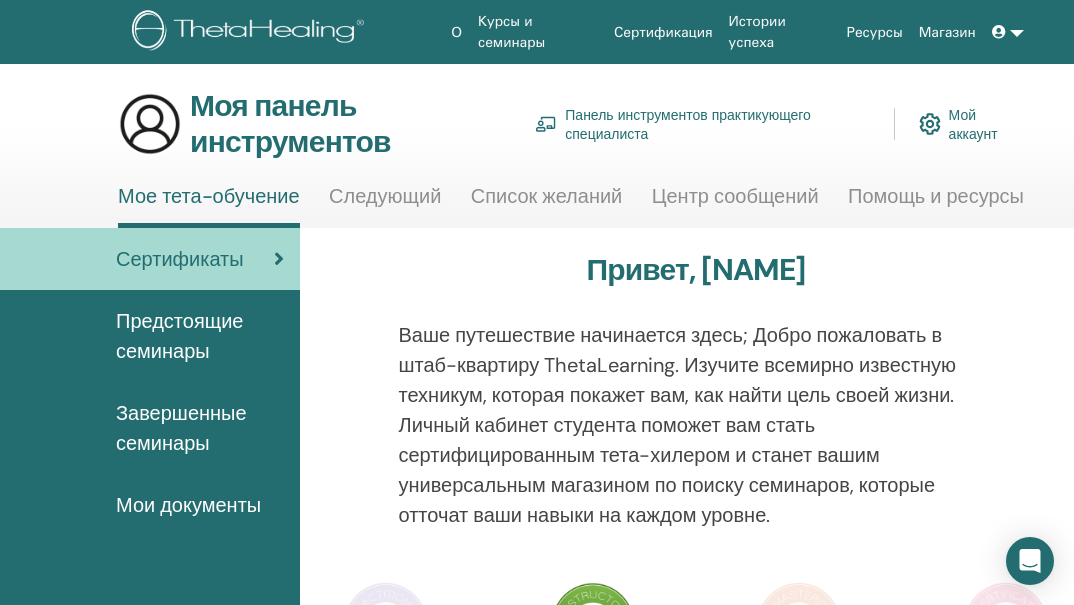 click at bounding box center (1008, 32) 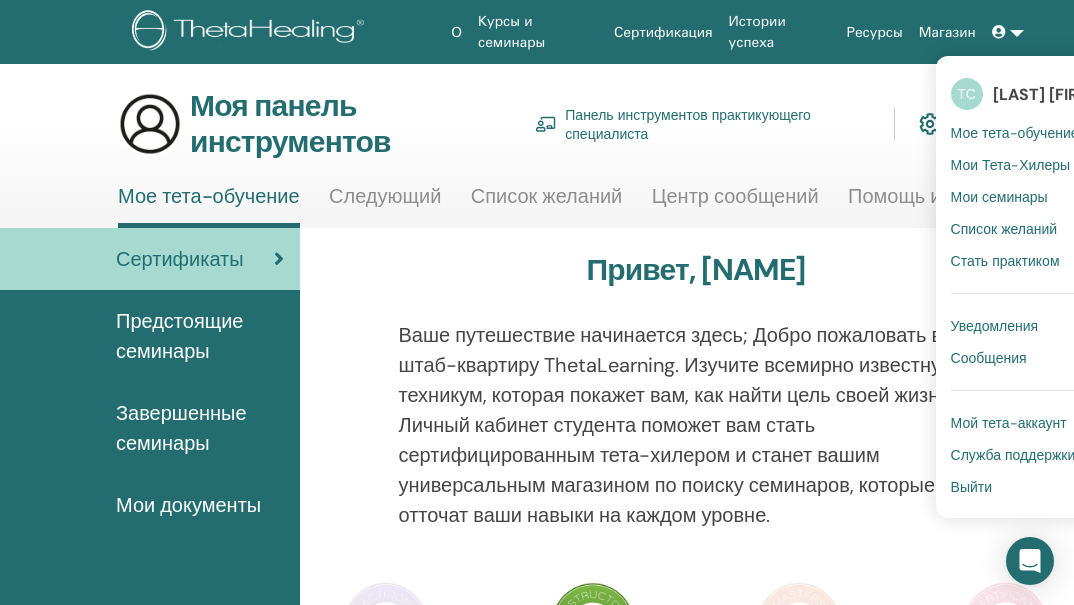 click on "Мой тета-аккаунт" at bounding box center (1009, 423) 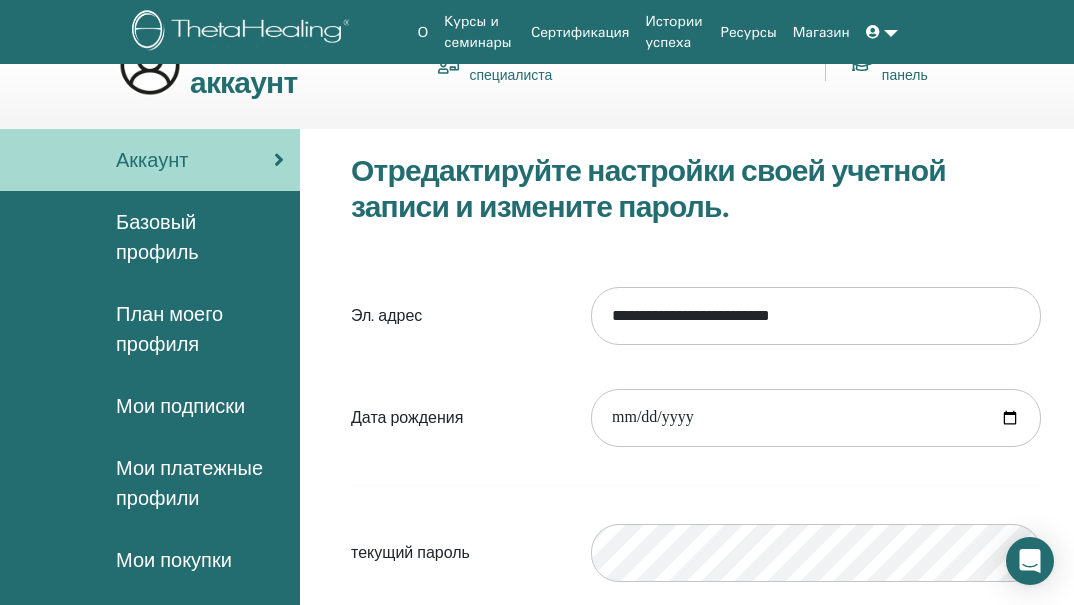 scroll, scrollTop: 0, scrollLeft: 0, axis: both 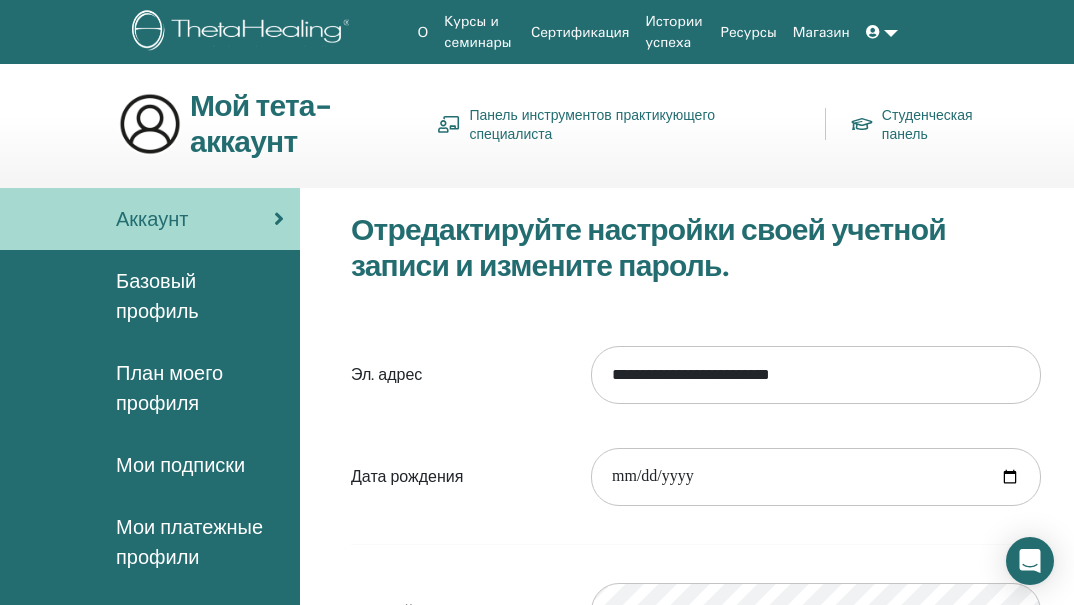 click on "Базовый профиль" at bounding box center [157, 296] 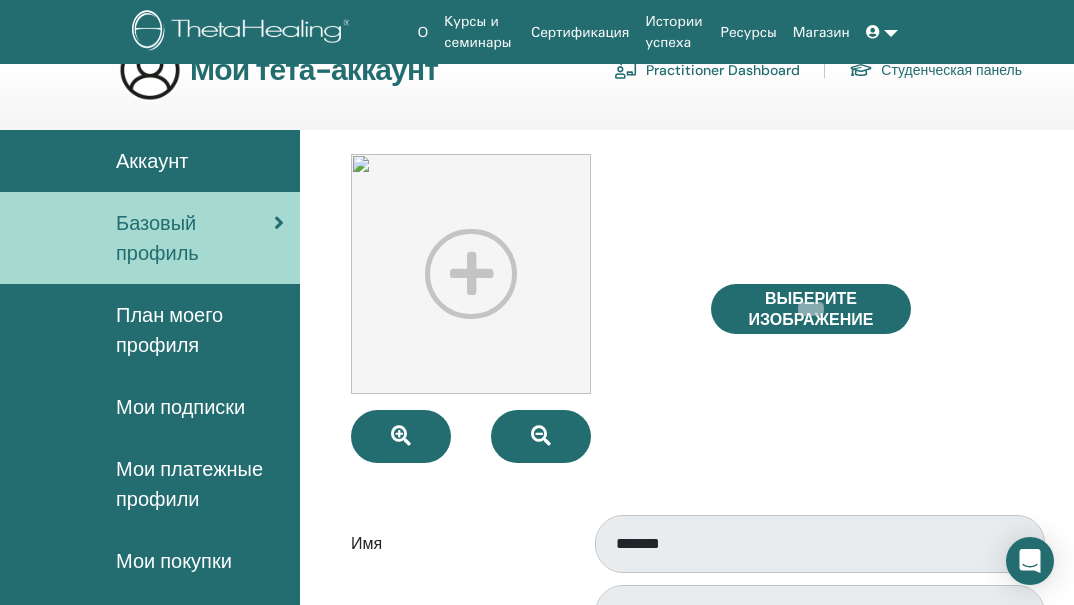 scroll, scrollTop: 0, scrollLeft: 0, axis: both 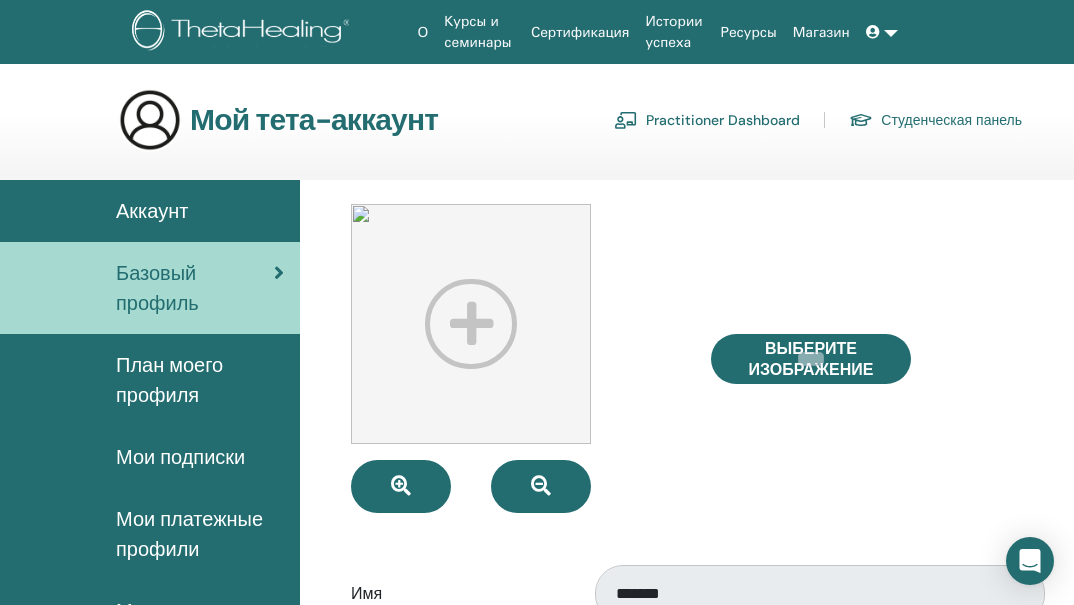 click on "Practitioner Dashboard" at bounding box center (707, 120) 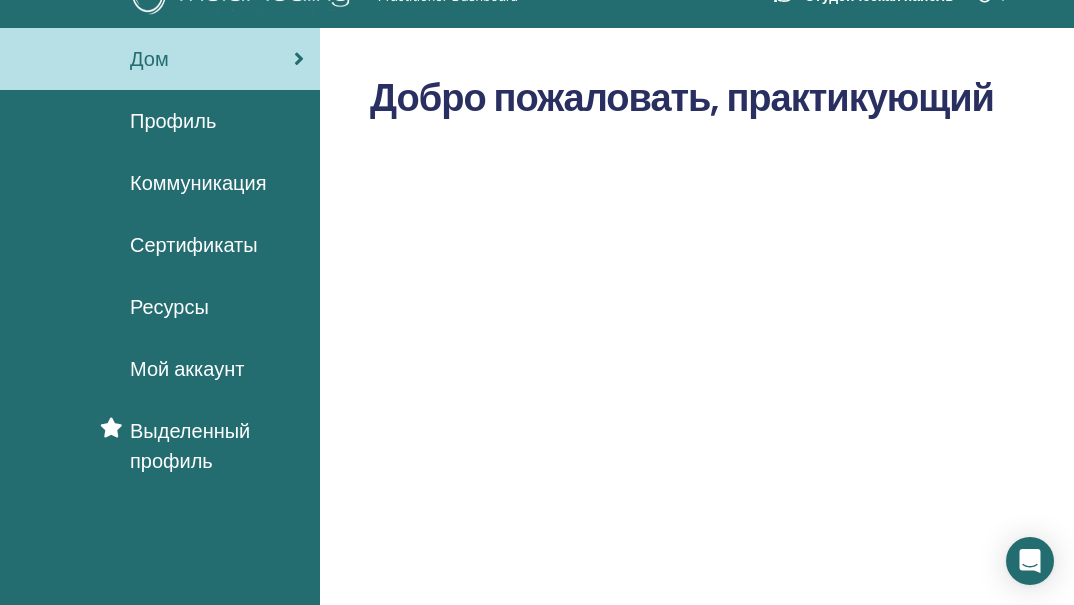 scroll, scrollTop: 0, scrollLeft: 0, axis: both 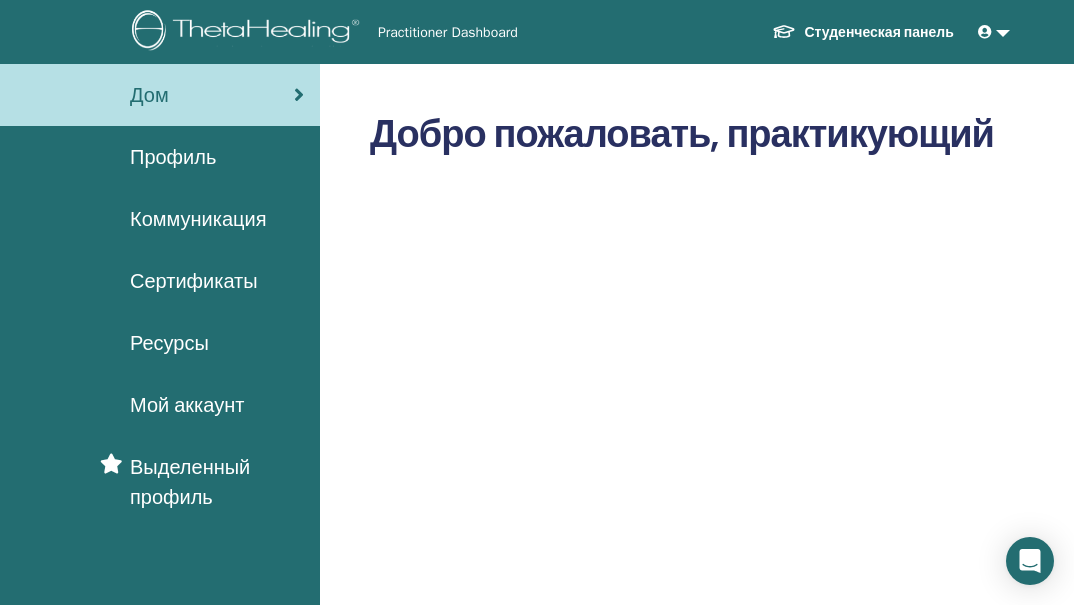 click at bounding box center (249, 32) 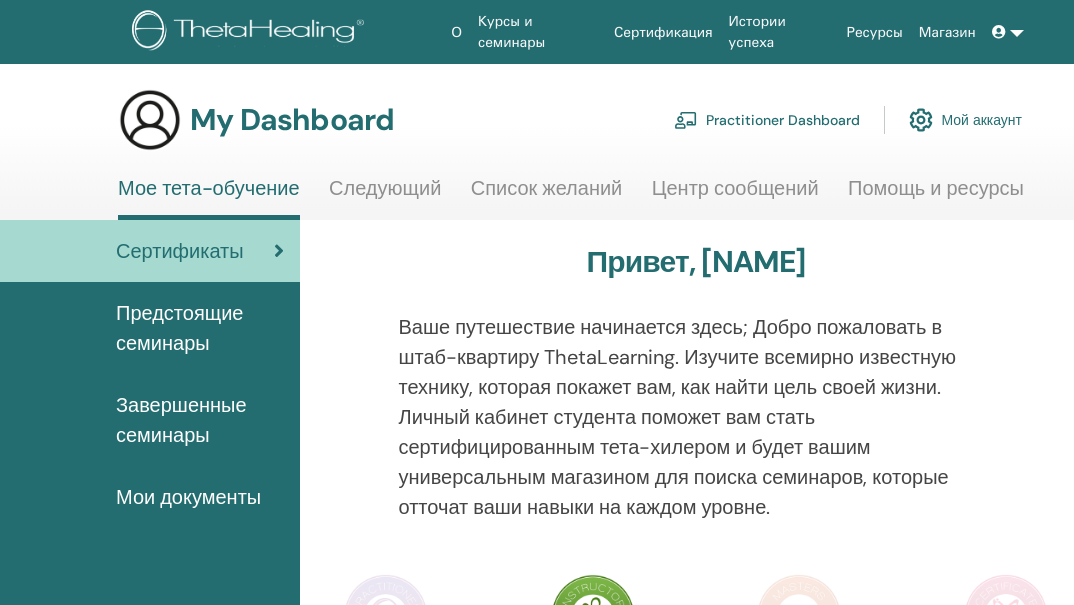 scroll, scrollTop: 0, scrollLeft: 0, axis: both 